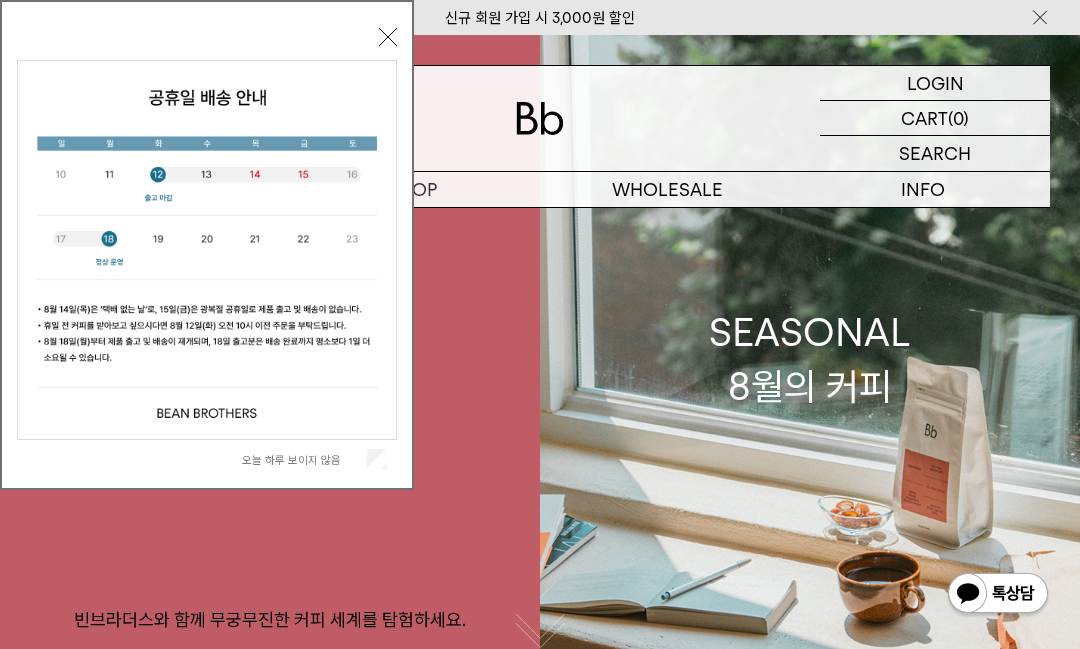 scroll, scrollTop: 0, scrollLeft: 0, axis: both 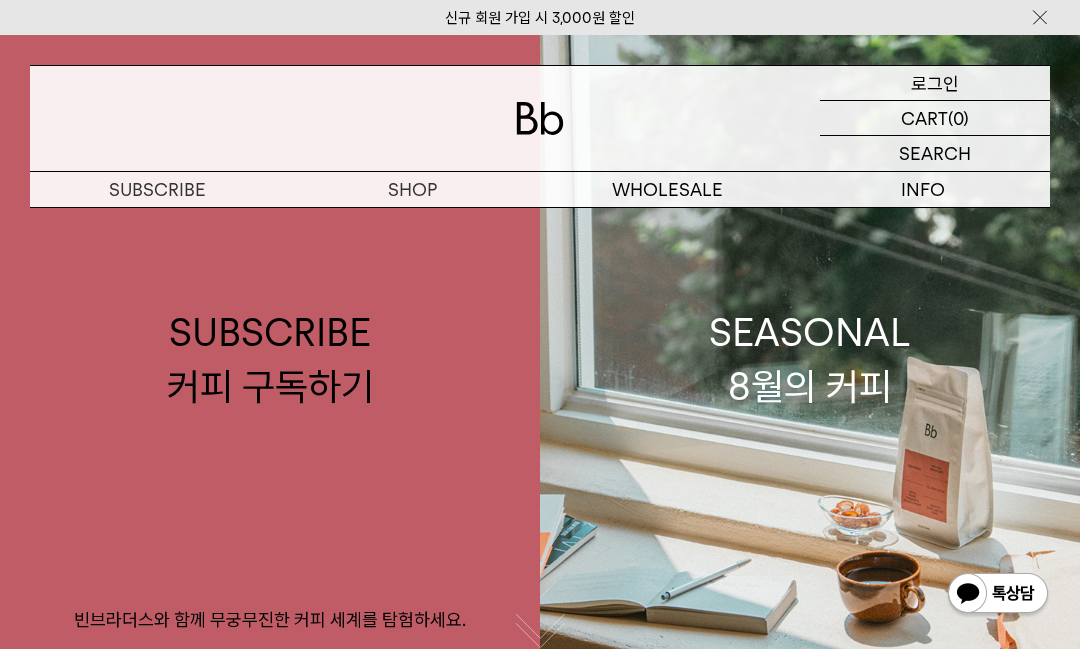 click on "LOGIN
로그인" at bounding box center [935, 83] 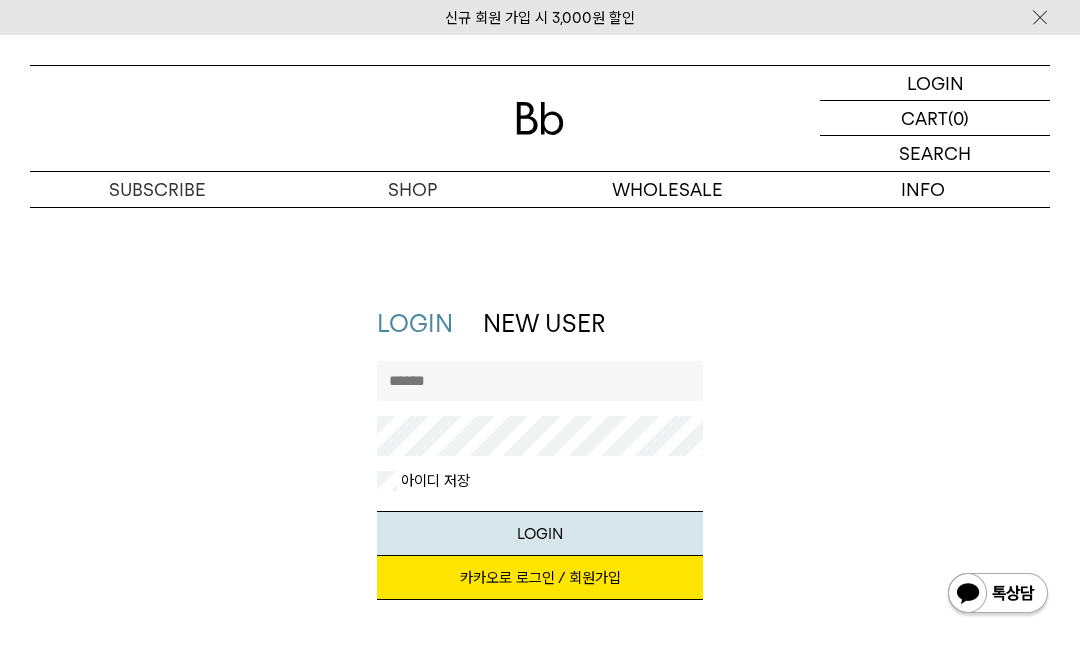 scroll, scrollTop: 0, scrollLeft: 0, axis: both 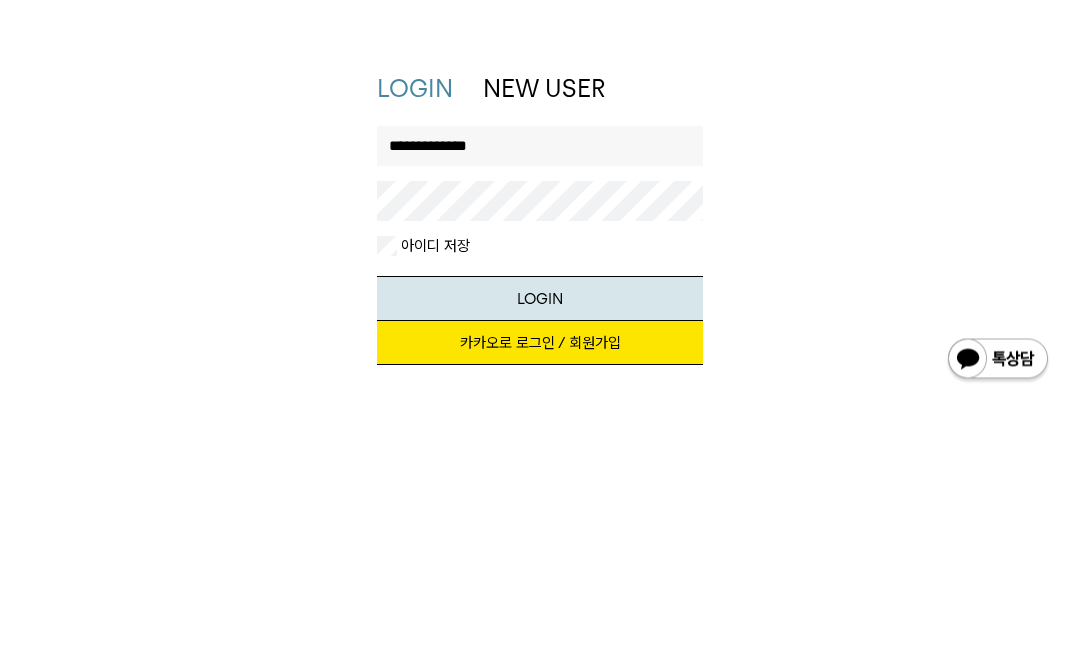 type on "**********" 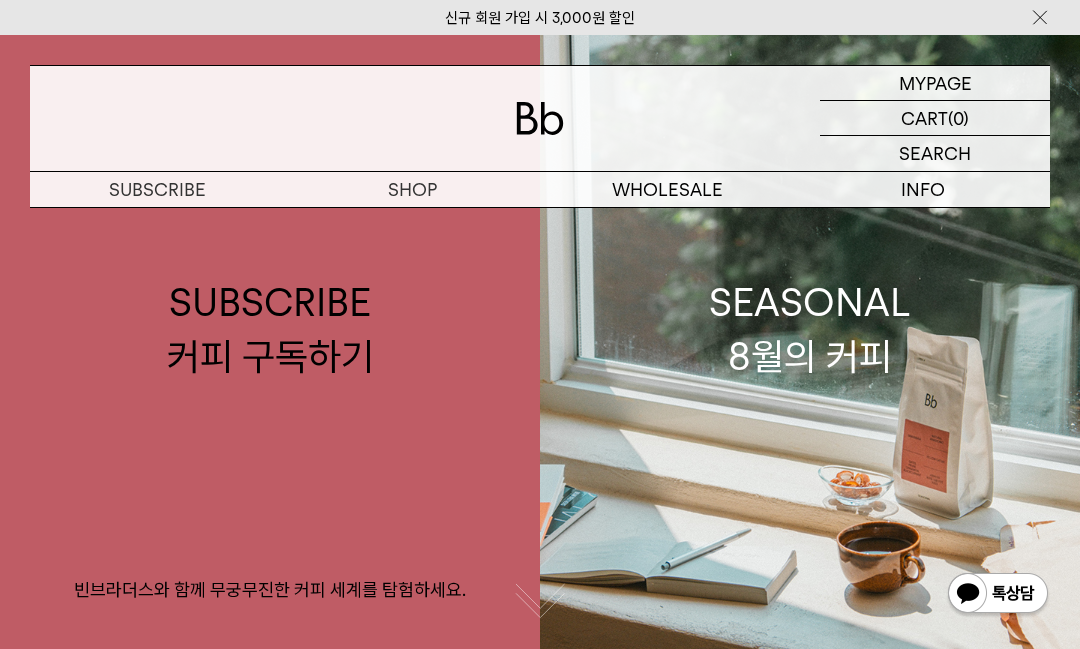 scroll, scrollTop: 0, scrollLeft: 0, axis: both 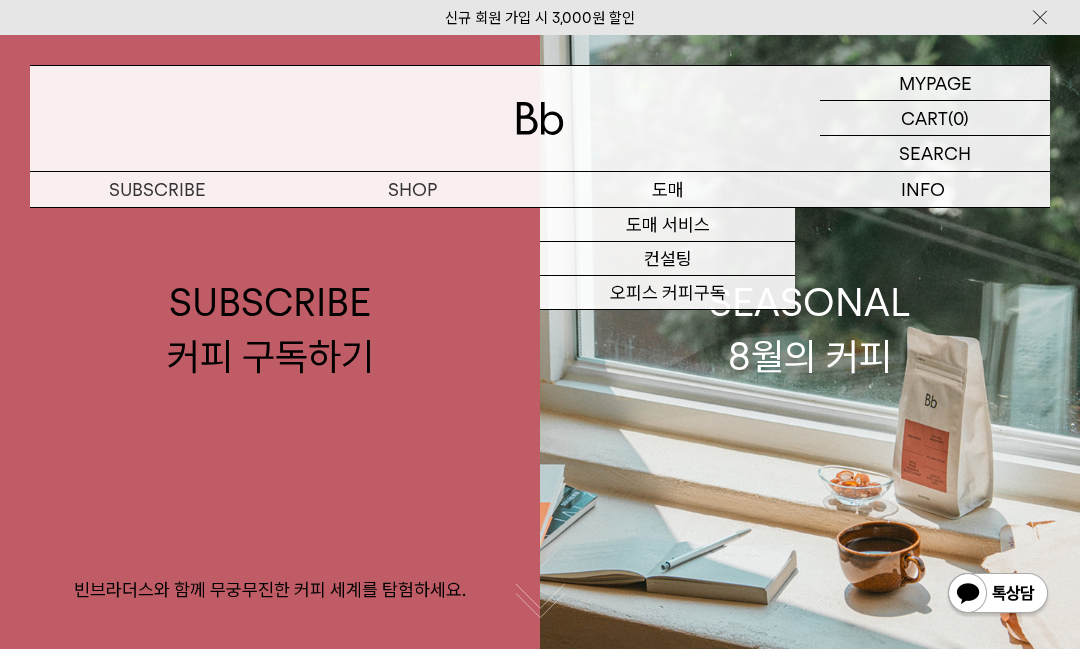 click on "도매 서비스" at bounding box center (667, 225) 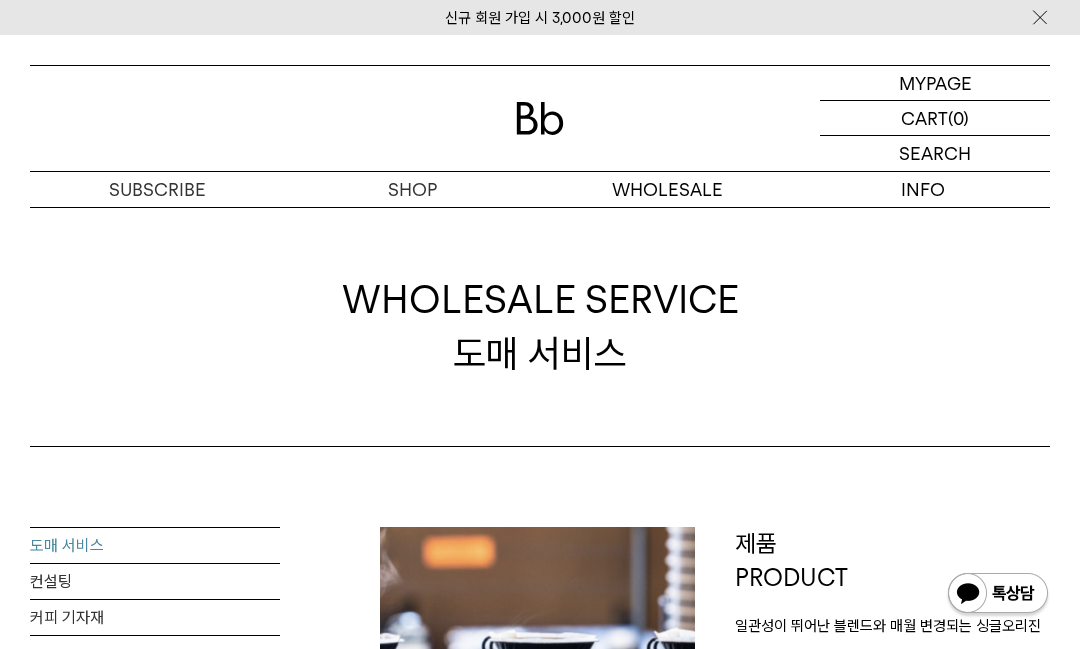 scroll, scrollTop: 0, scrollLeft: 0, axis: both 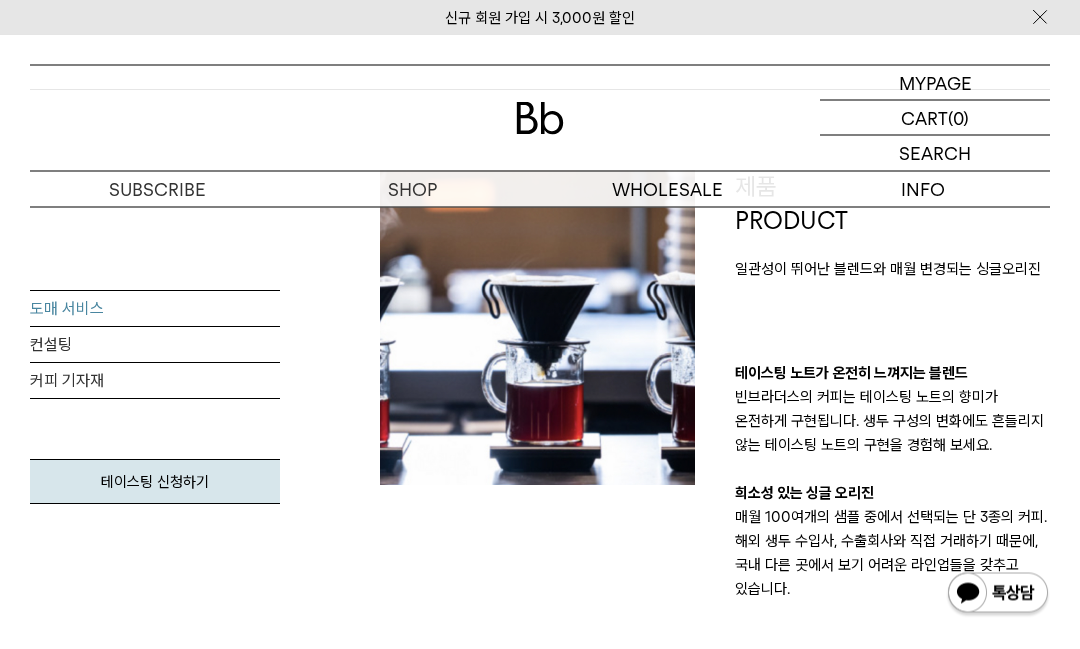 click at bounding box center (540, 118) 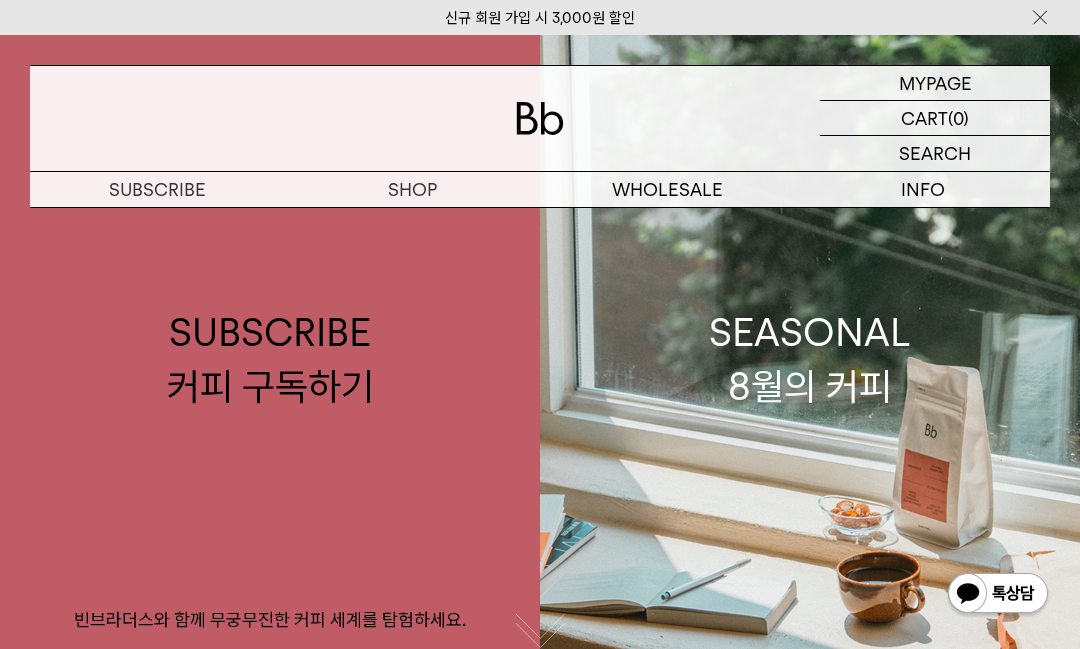 scroll, scrollTop: 0, scrollLeft: 0, axis: both 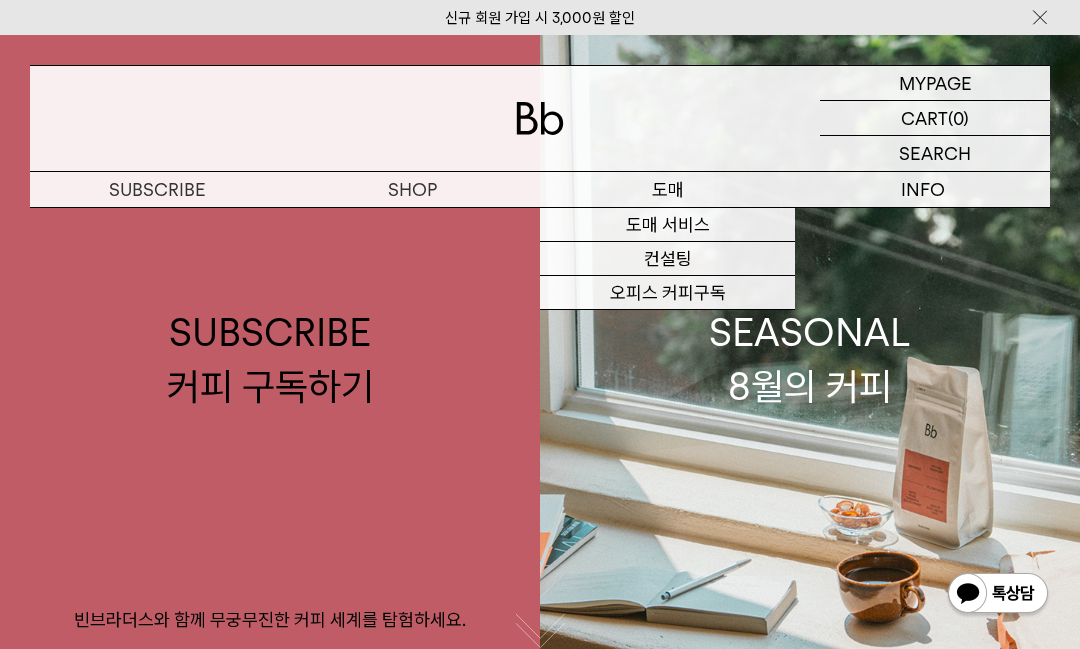 click on "도매 서비스" at bounding box center [667, 225] 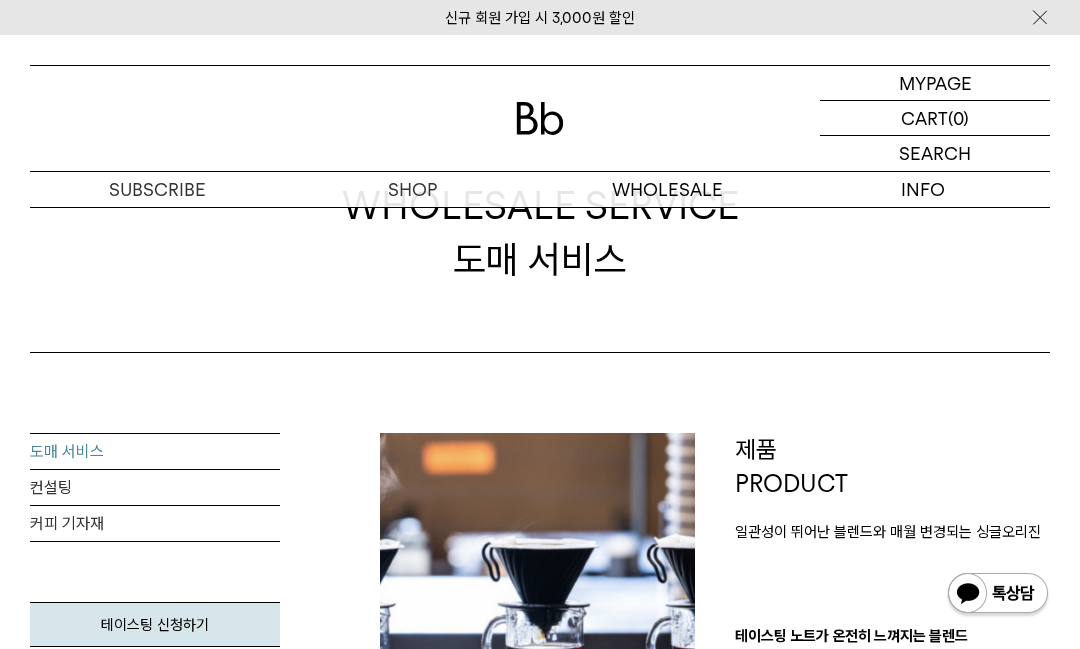 scroll, scrollTop: 0, scrollLeft: 0, axis: both 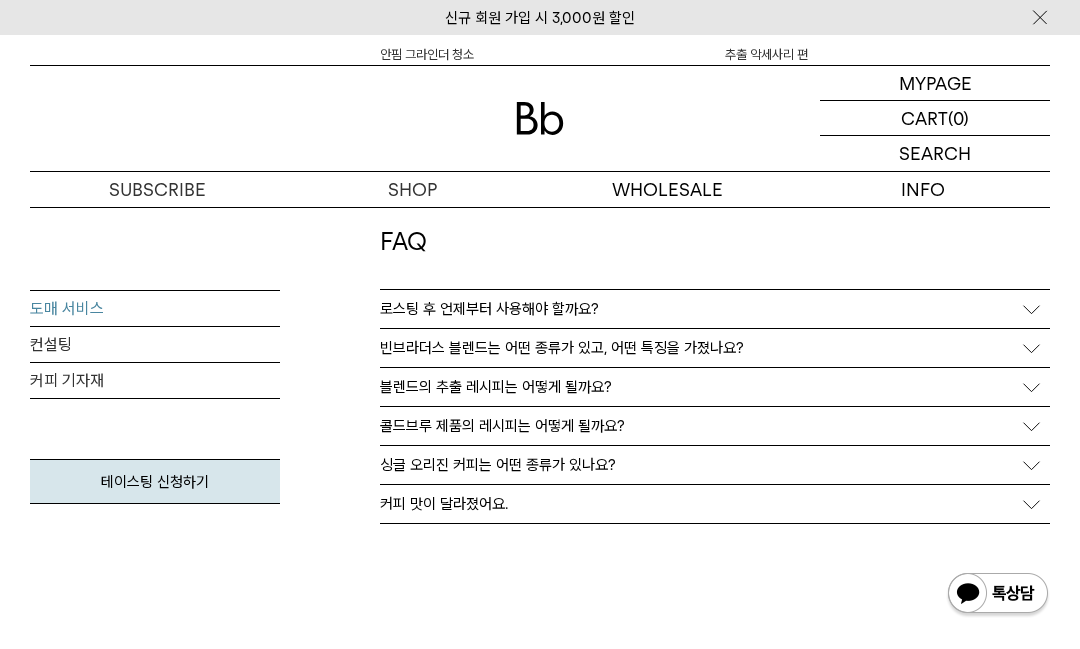 click at bounding box center (540, 118) 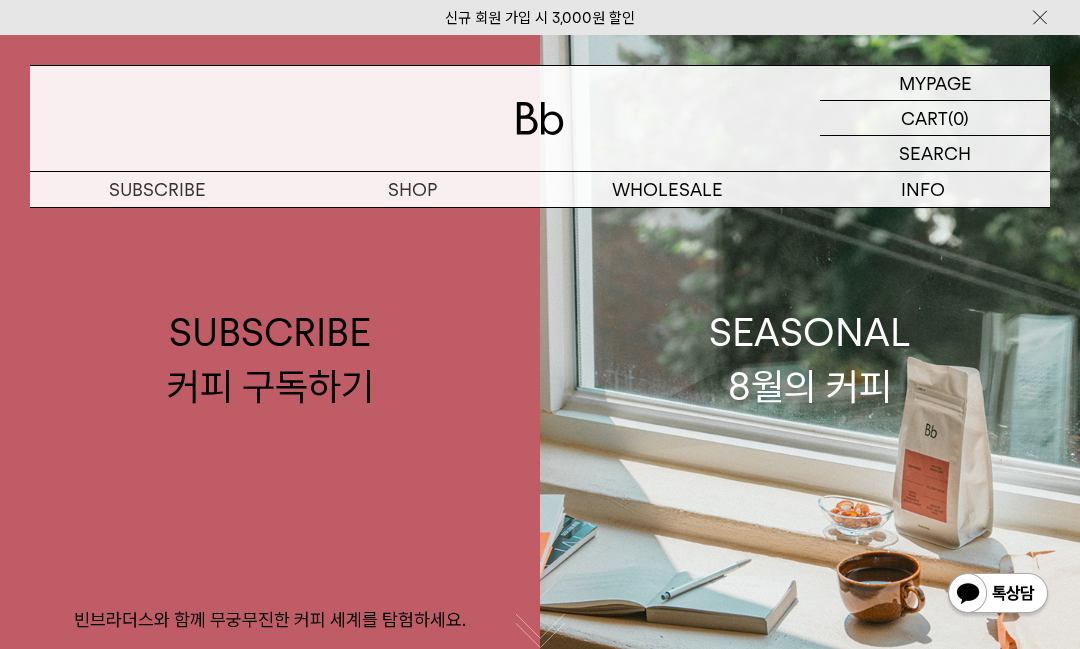 scroll, scrollTop: 0, scrollLeft: 0, axis: both 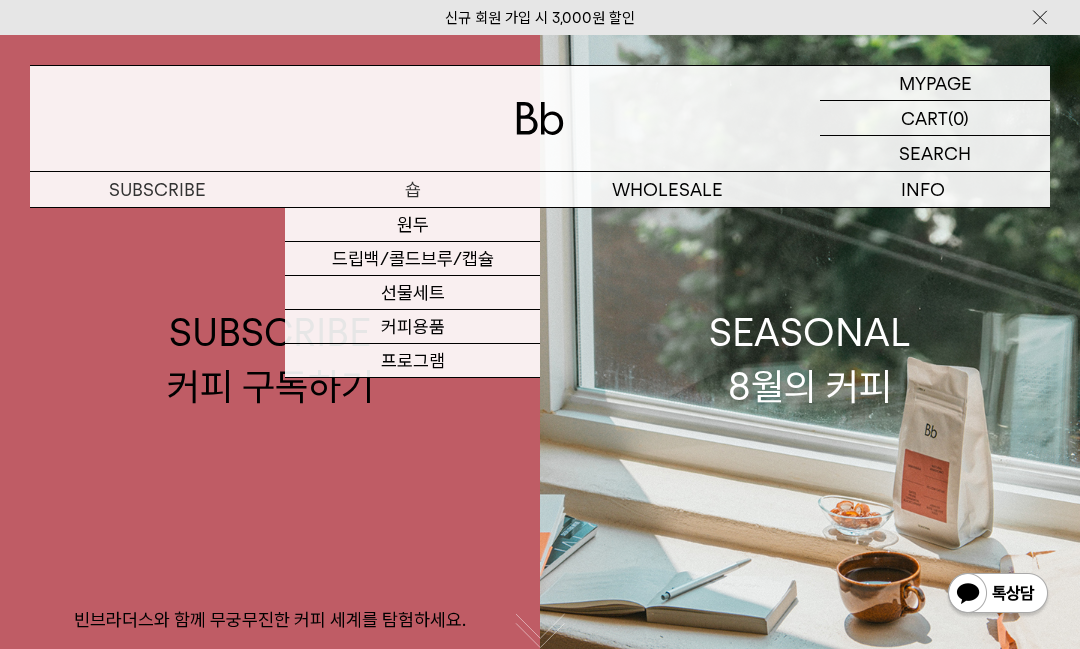 click on "원두" at bounding box center [412, 225] 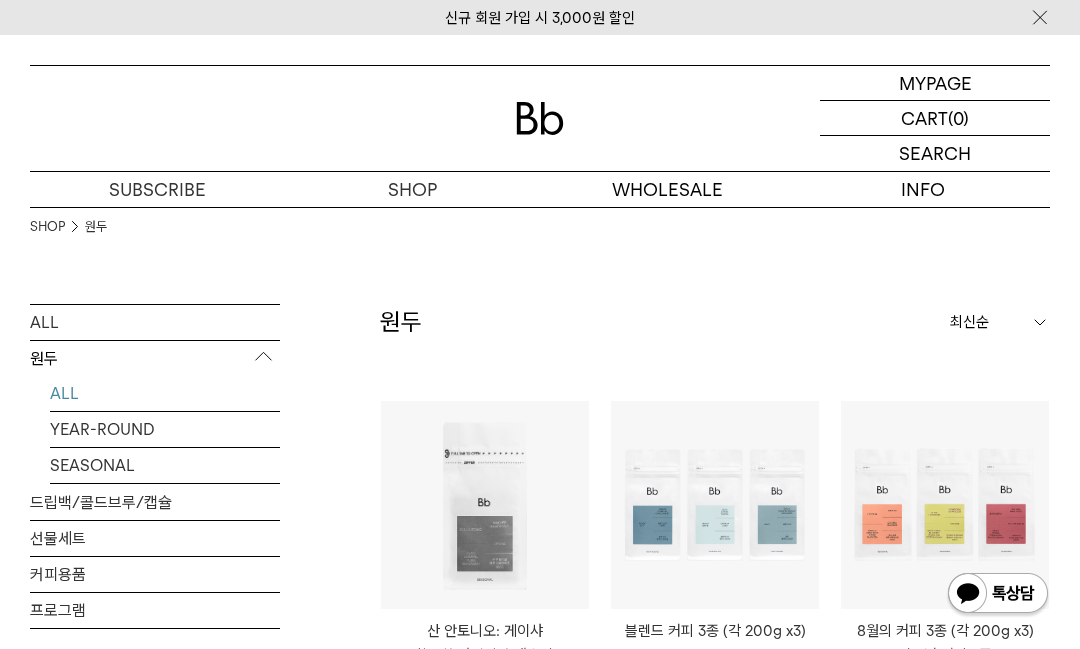 scroll, scrollTop: 0, scrollLeft: 0, axis: both 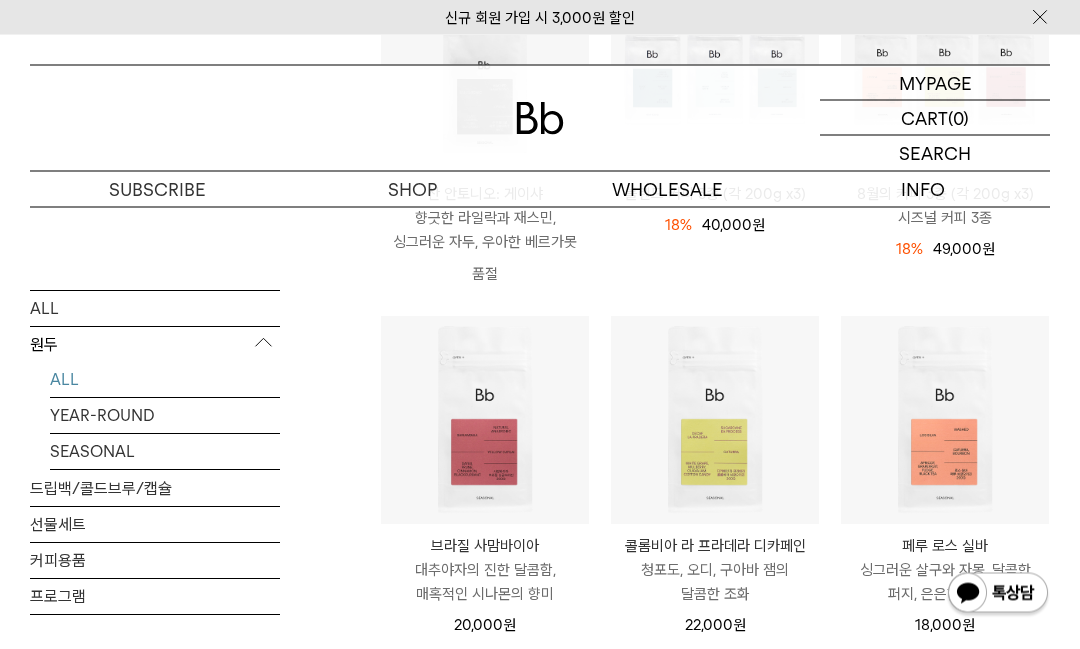 click on "콜롬비아 라 프라데라 디카페인" at bounding box center (715, 547) 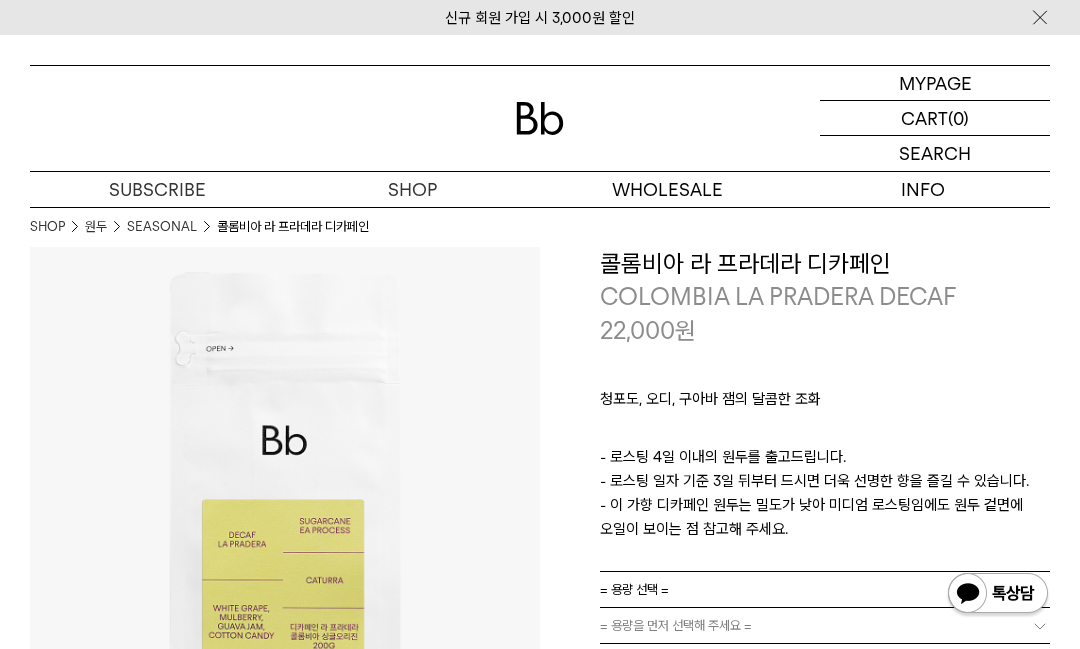 scroll, scrollTop: 0, scrollLeft: 0, axis: both 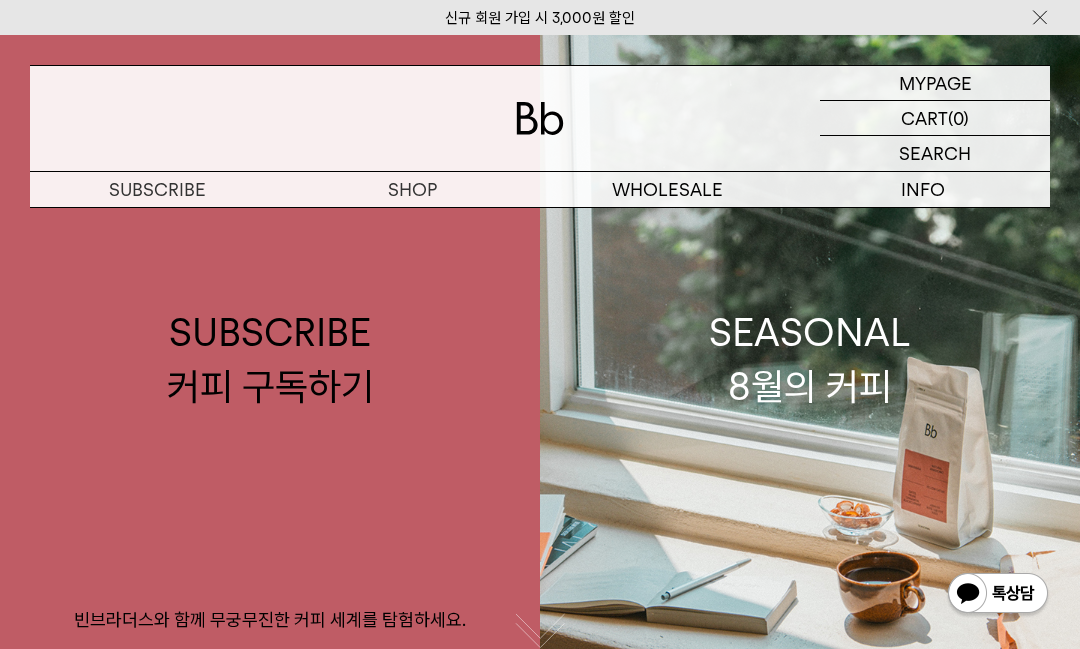 click at bounding box center (540, 118) 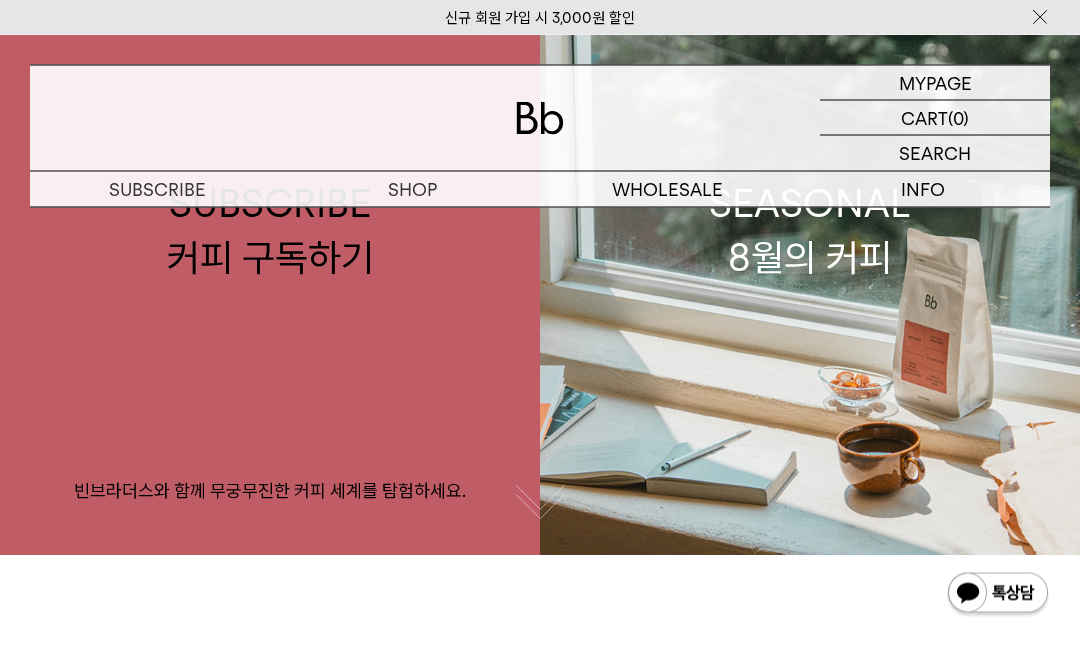 scroll, scrollTop: 0, scrollLeft: 0, axis: both 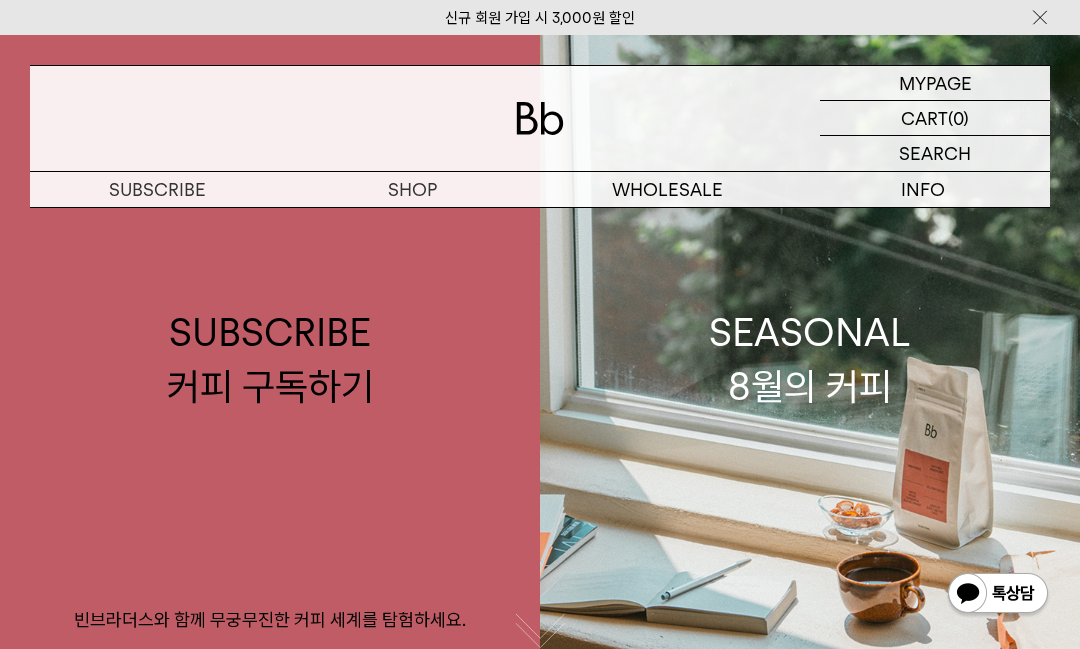 click at bounding box center (1040, 17) 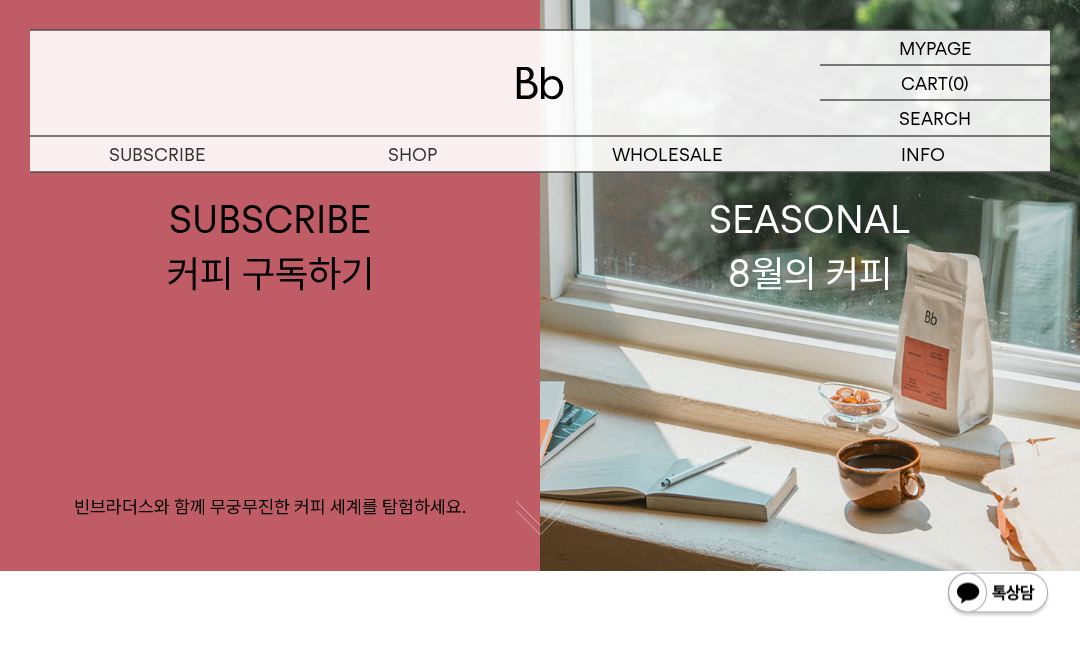 scroll, scrollTop: 0, scrollLeft: 0, axis: both 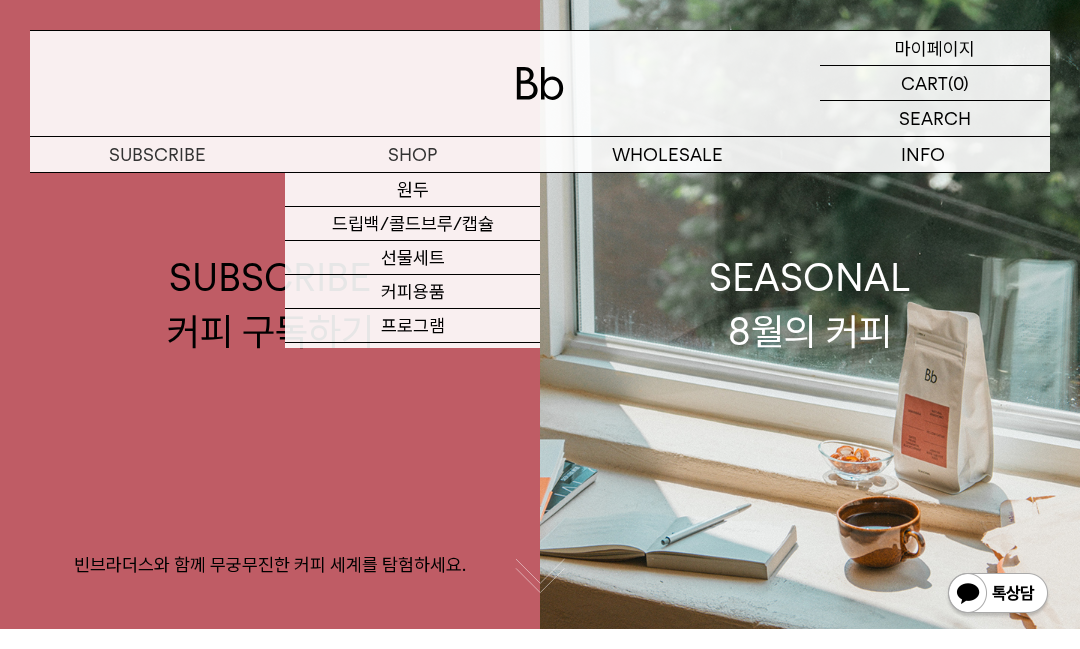 click on "마이페이지" at bounding box center [935, 48] 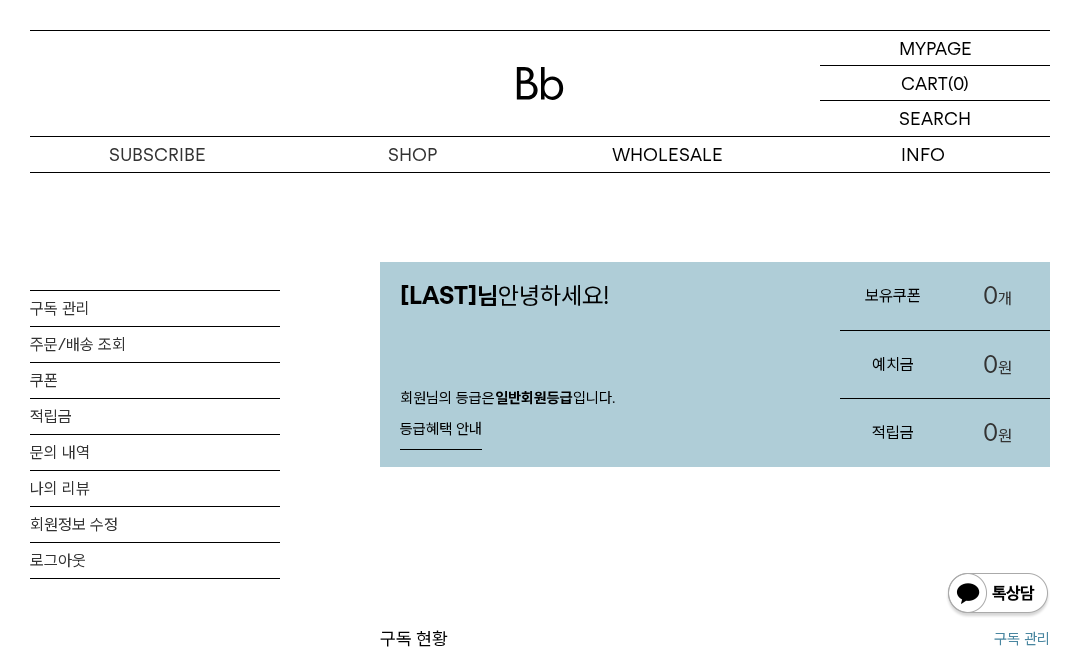 scroll, scrollTop: 0, scrollLeft: 0, axis: both 